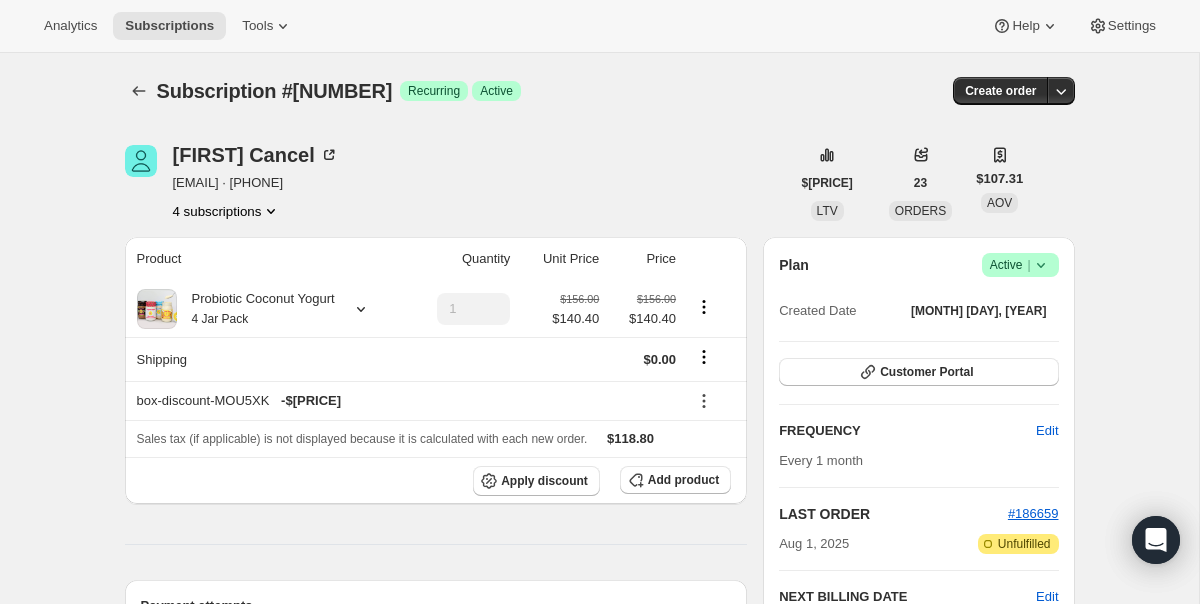 click 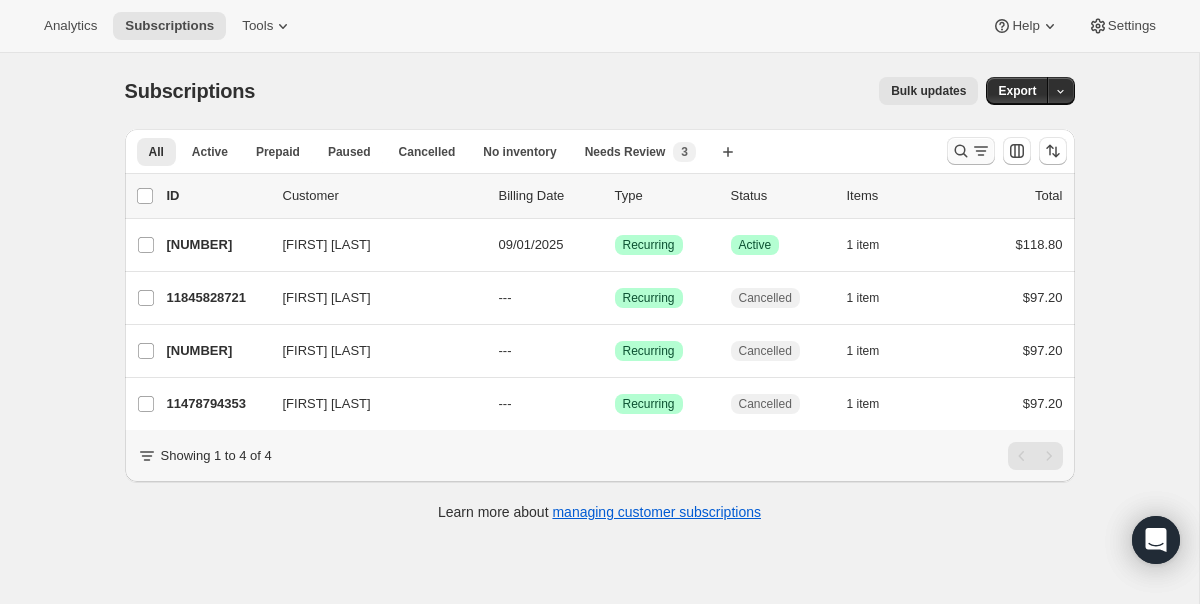 click 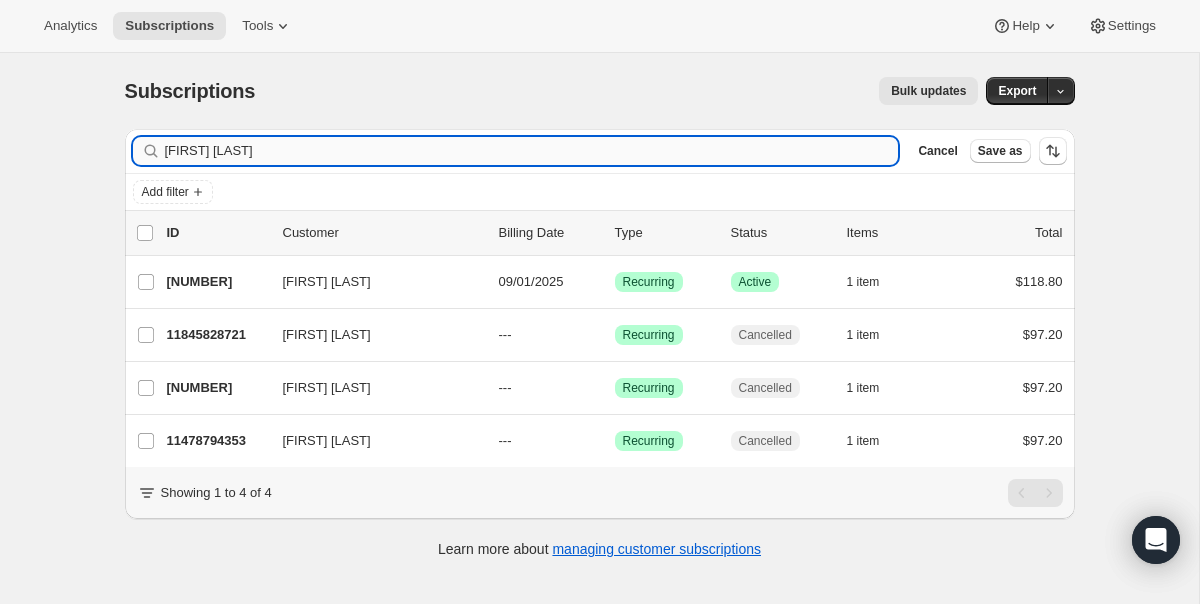 click on "michelle cancel" at bounding box center [532, 151] 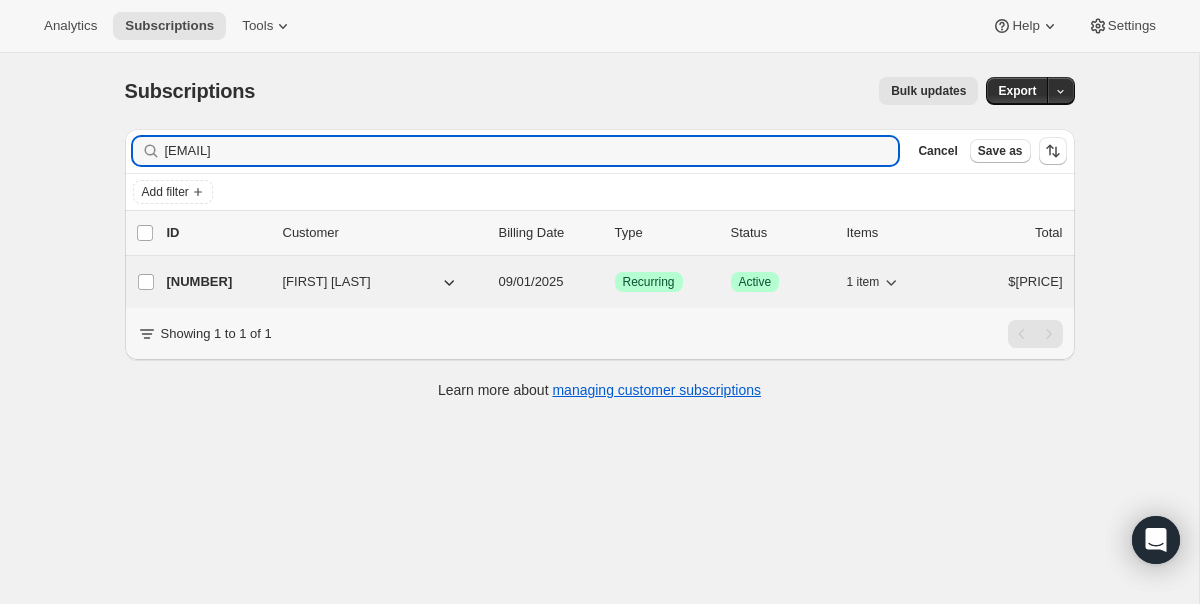 type on "hollyshropshire@hotmail.com" 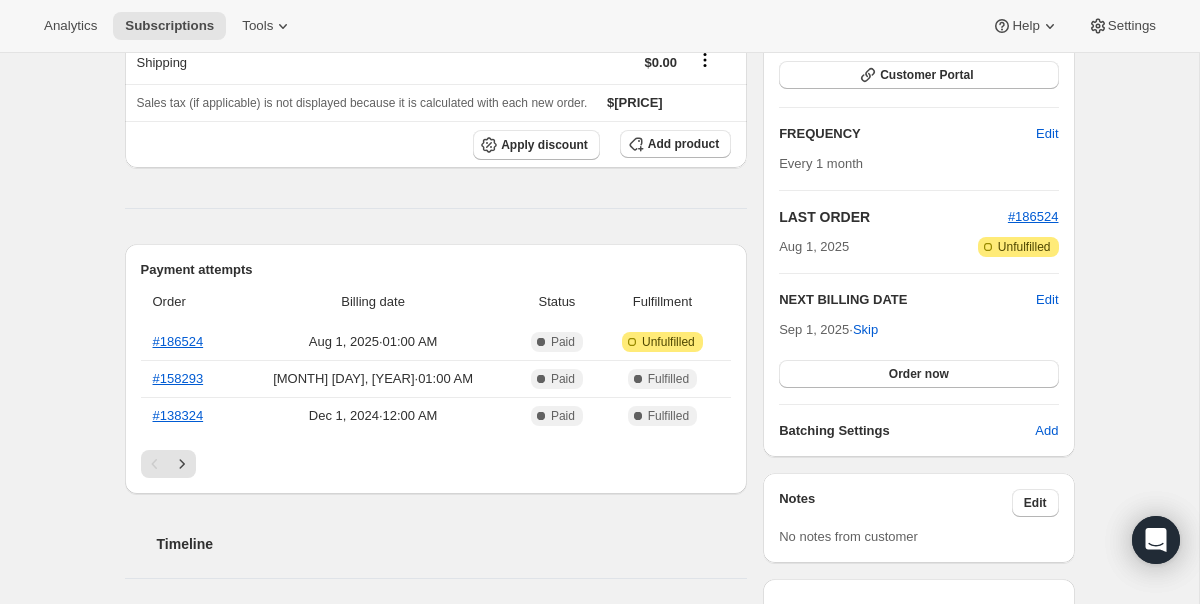 scroll, scrollTop: 298, scrollLeft: 0, axis: vertical 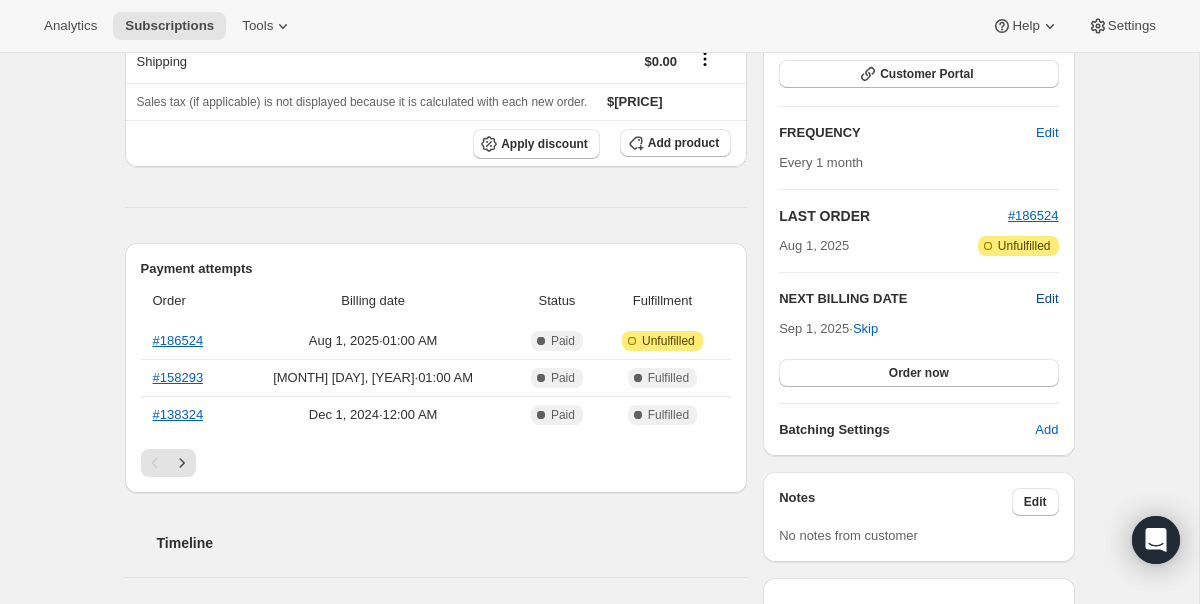 click on "Edit" at bounding box center (1047, 299) 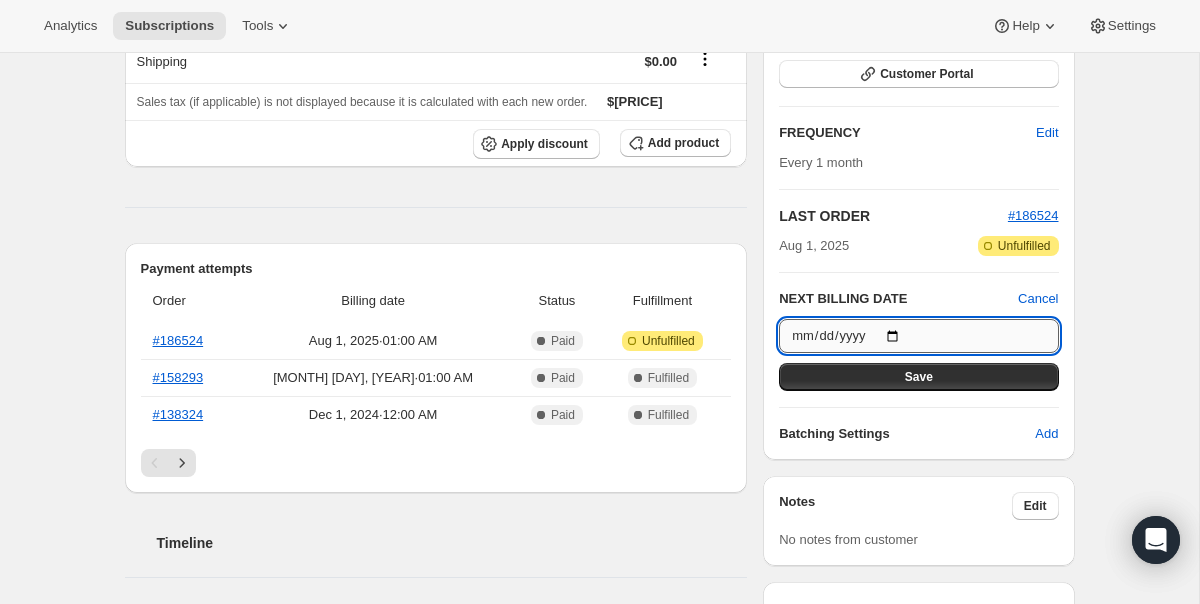 click on "2025-09-01" at bounding box center (918, 336) 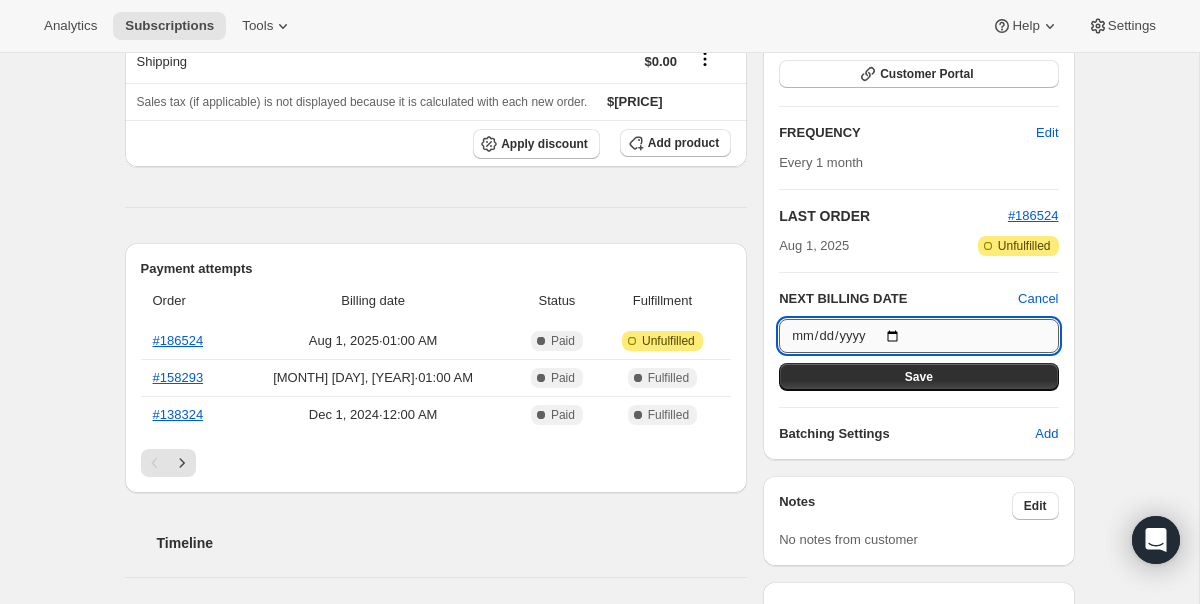type on "2025-09-16" 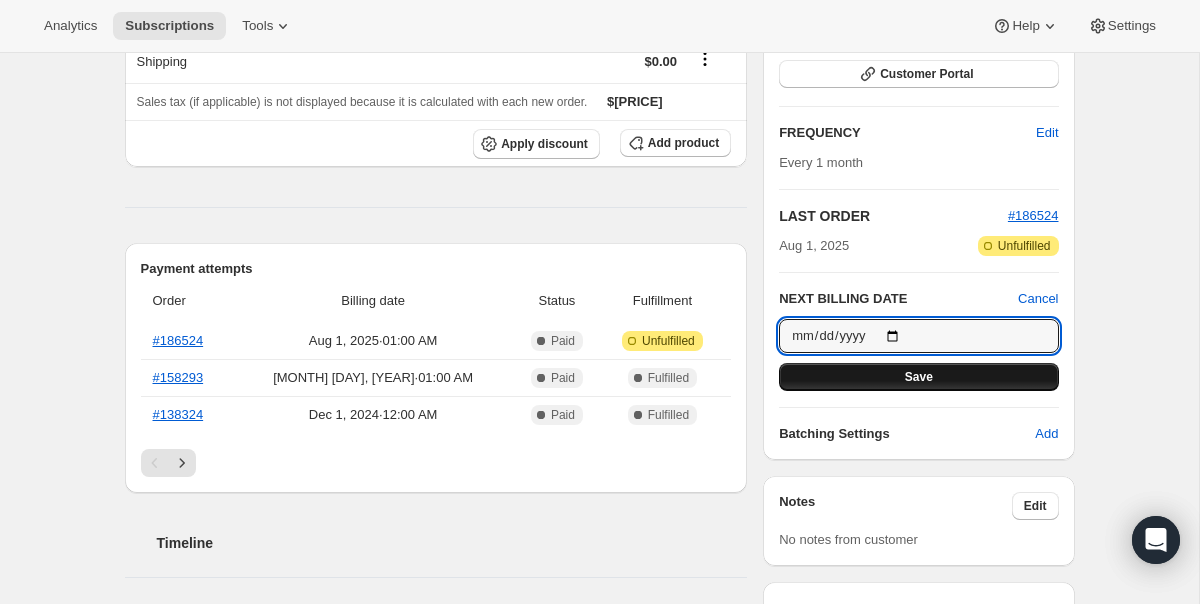 click on "Save" at bounding box center (918, 377) 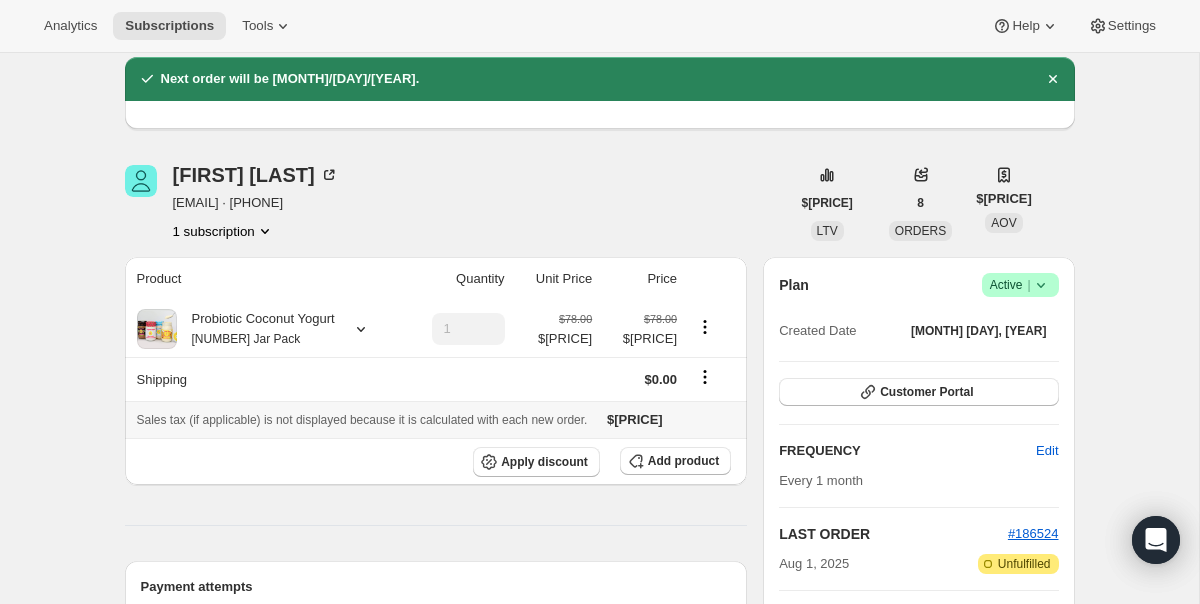 scroll, scrollTop: 0, scrollLeft: 0, axis: both 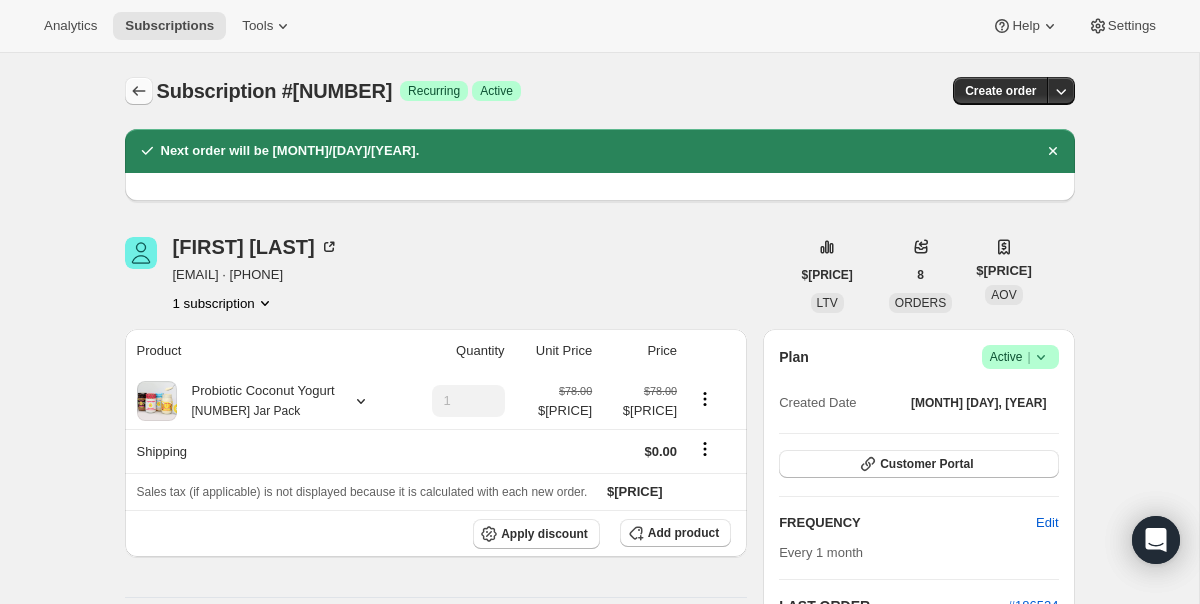 click 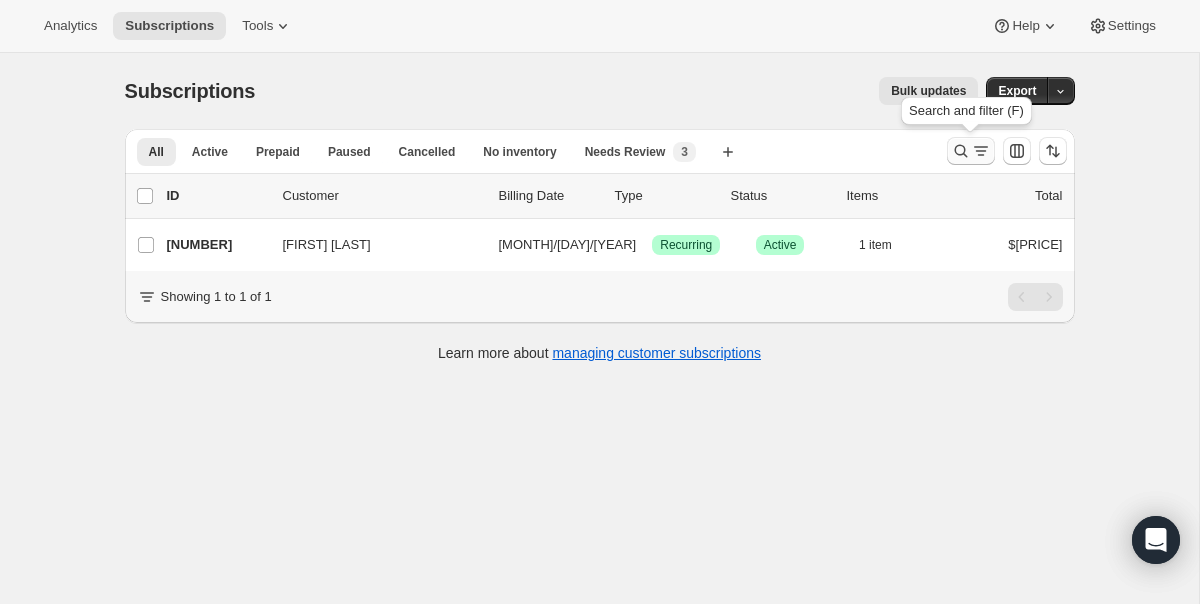 click 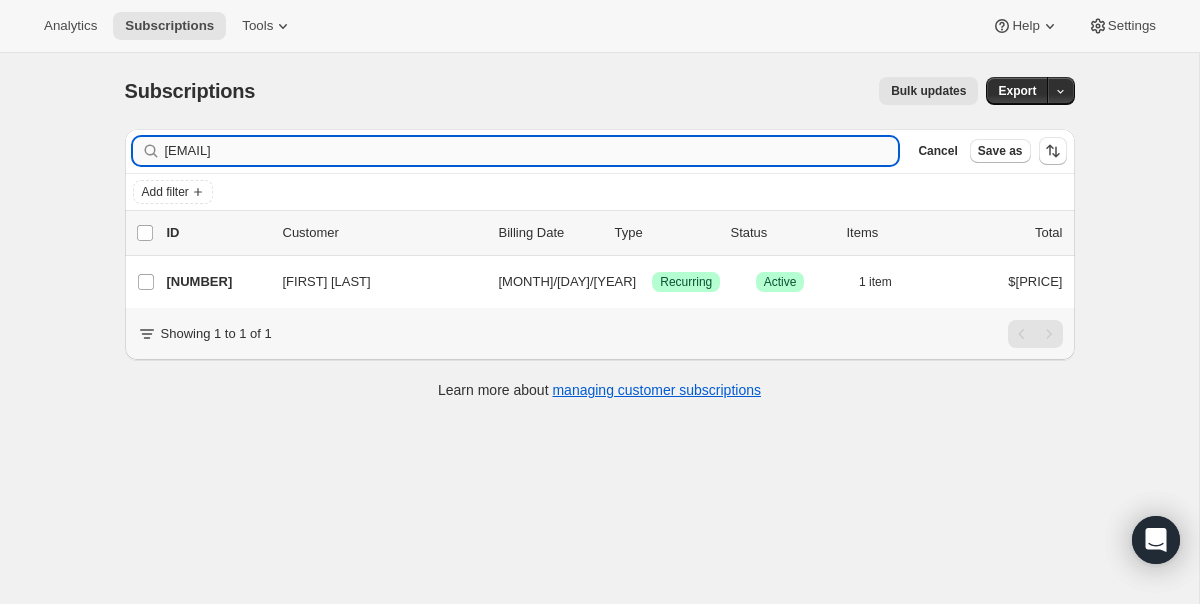 click on "hollyshropshire@hotmail.com" at bounding box center [532, 151] 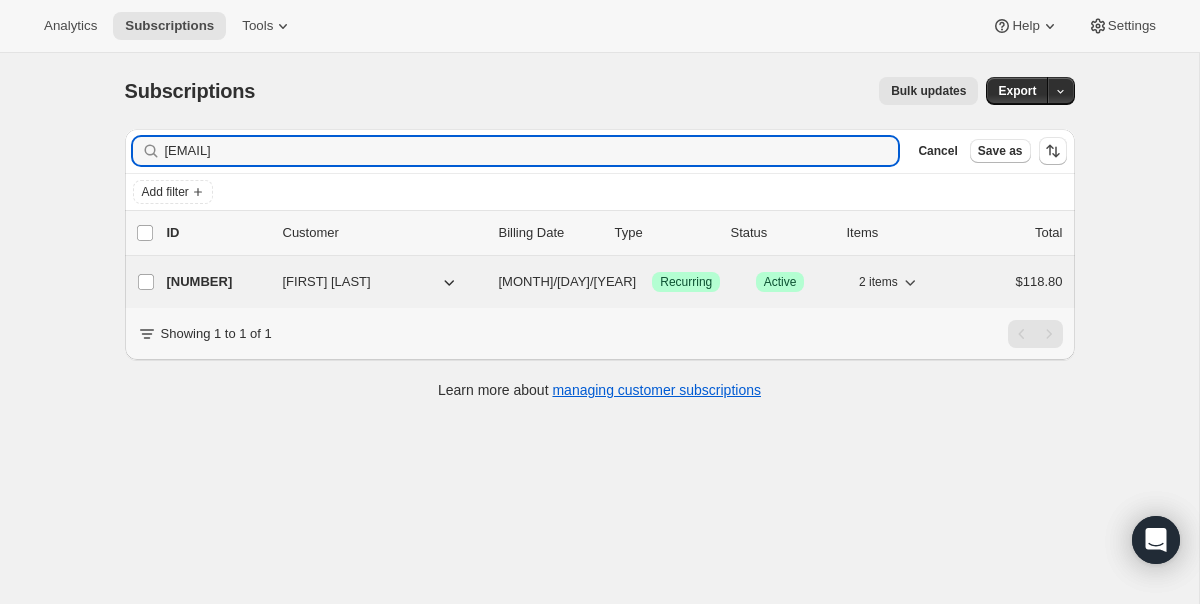 type on "[EMAIL]" 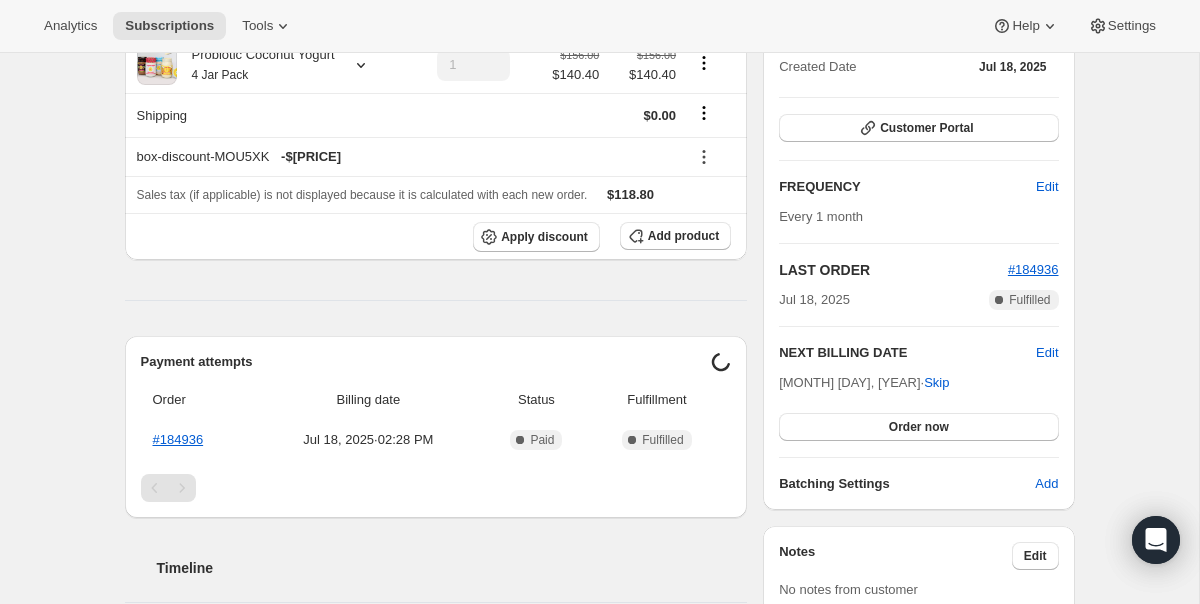scroll, scrollTop: 251, scrollLeft: 0, axis: vertical 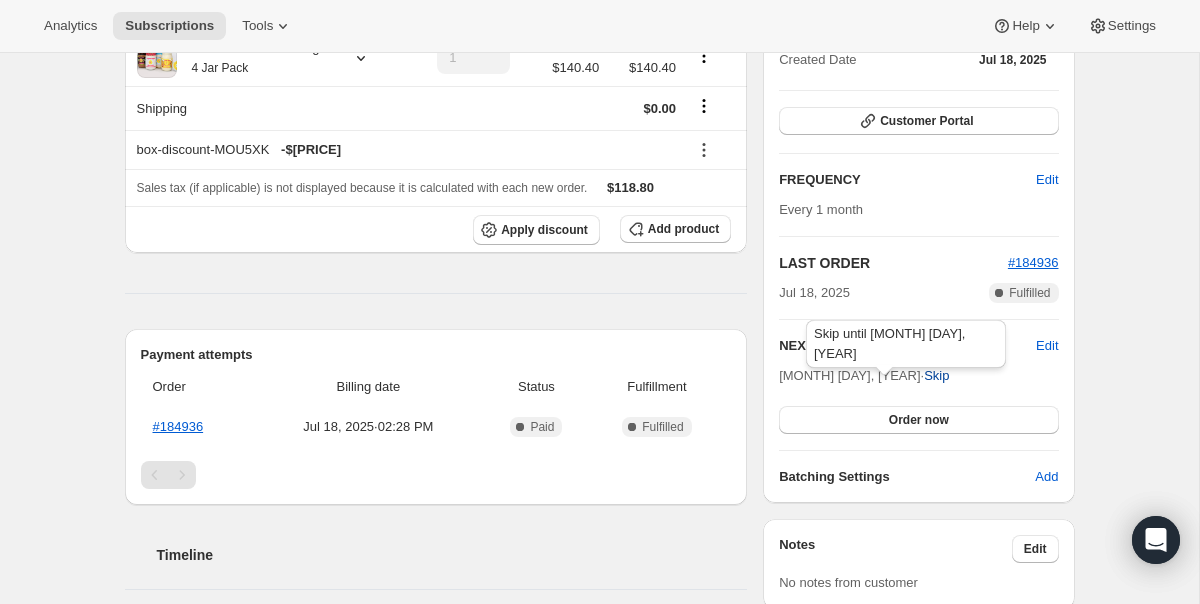 click on "Skip" at bounding box center (936, 376) 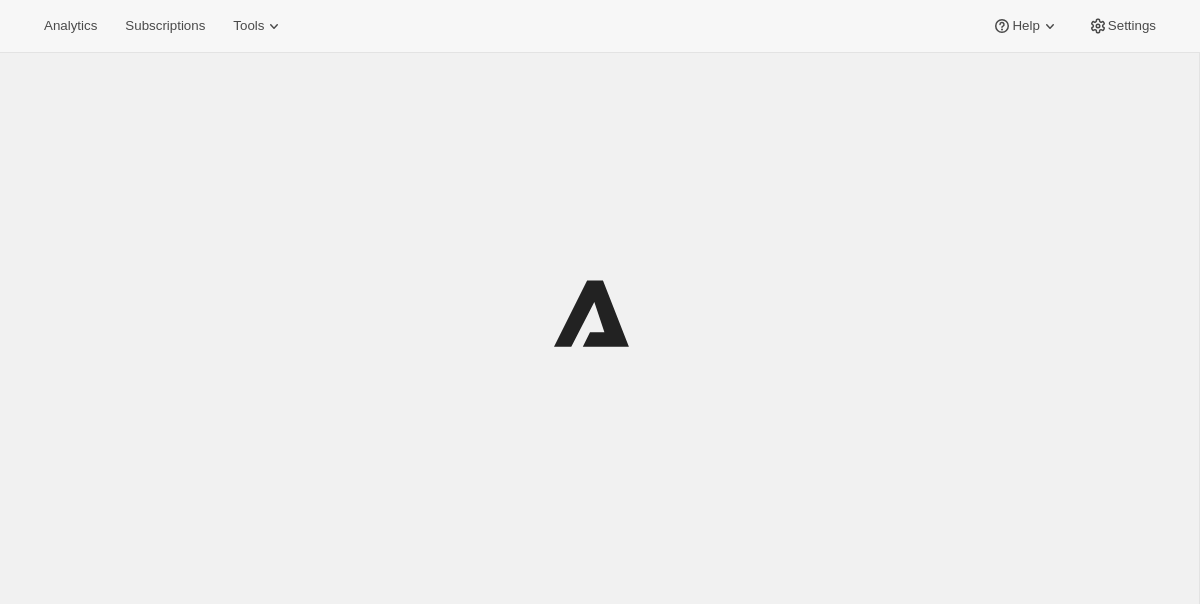 scroll, scrollTop: 0, scrollLeft: 0, axis: both 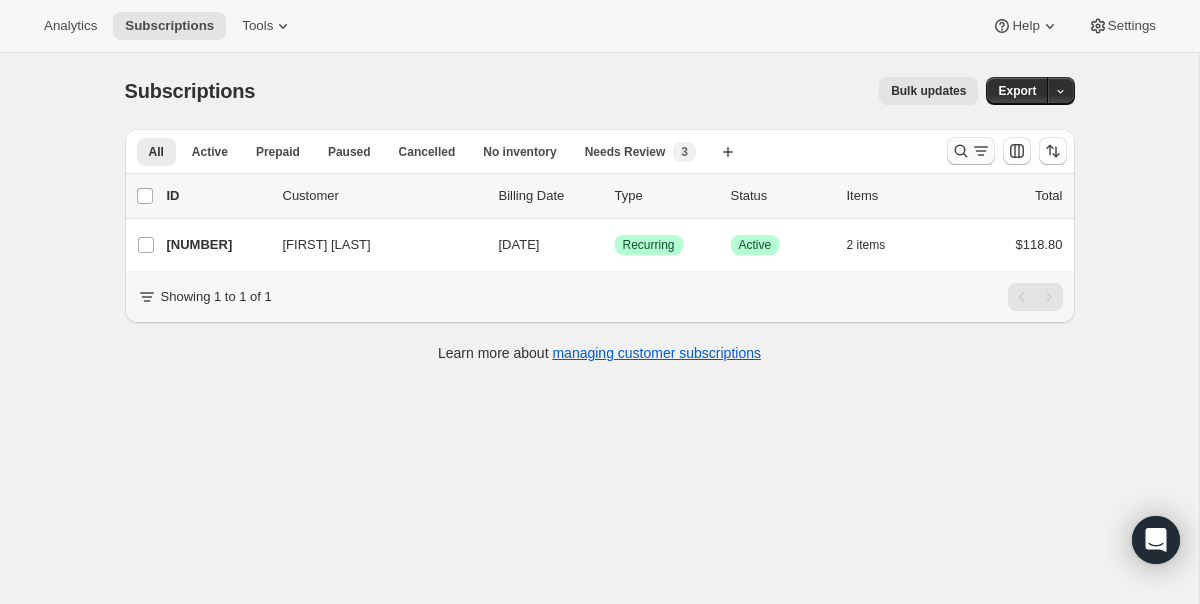 click 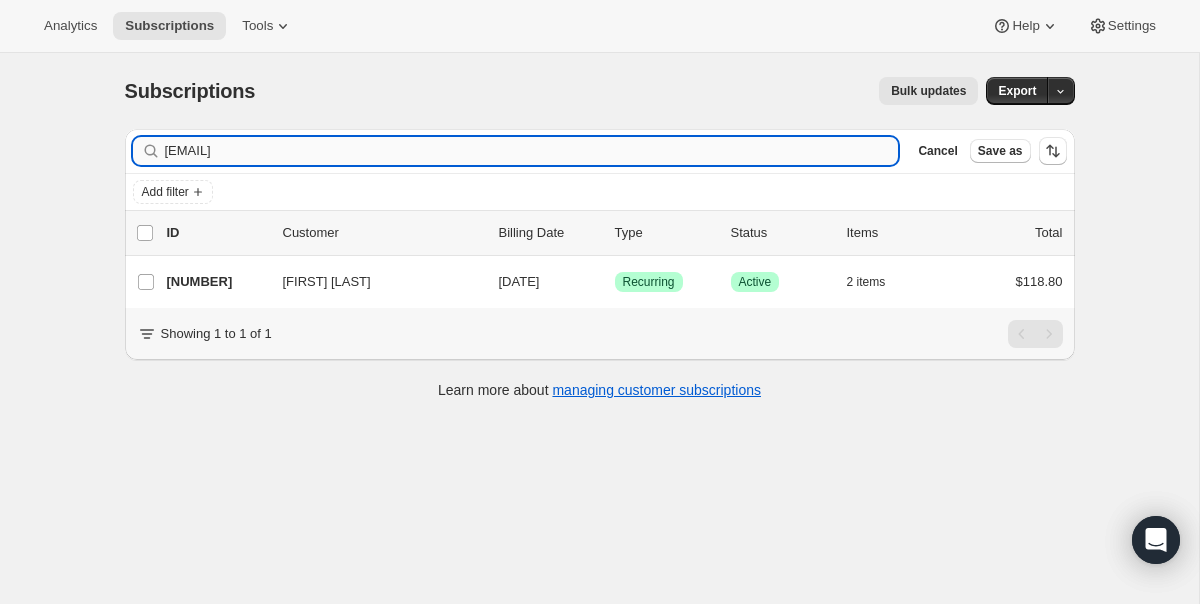 click on "[EMAIL]" at bounding box center [532, 151] 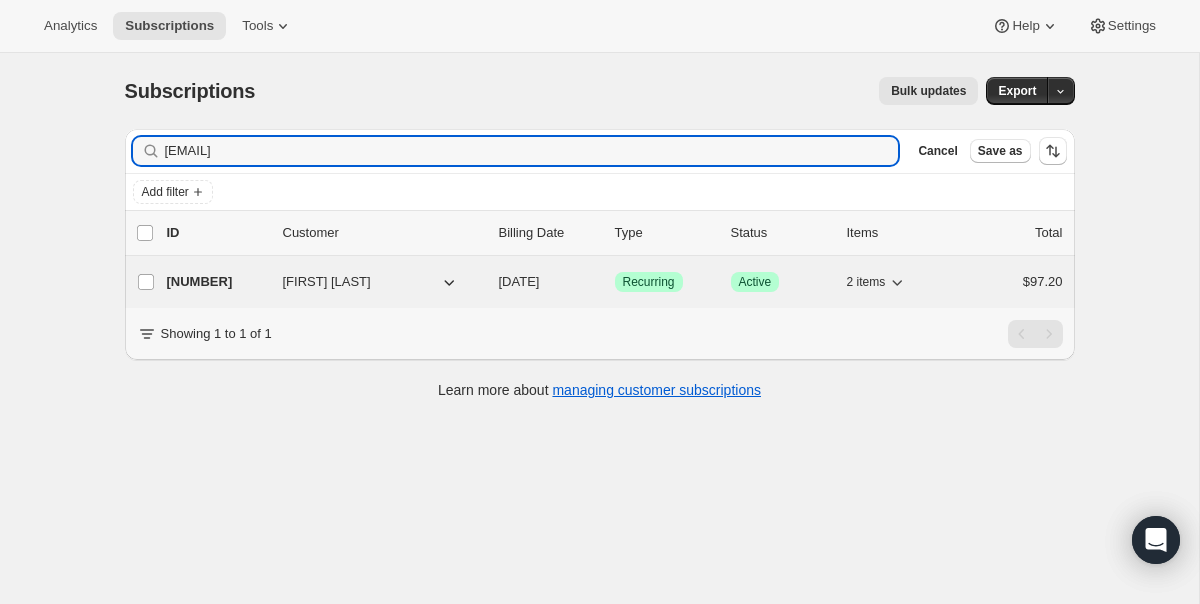 type on "[EMAIL]" 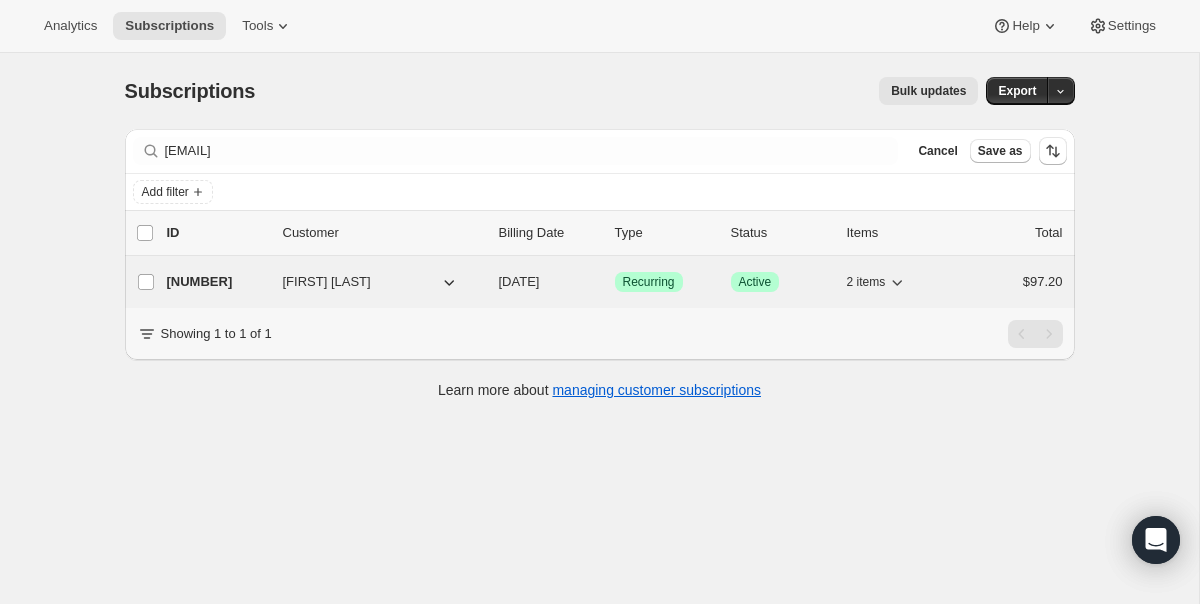 click on "[DATE]" at bounding box center (519, 281) 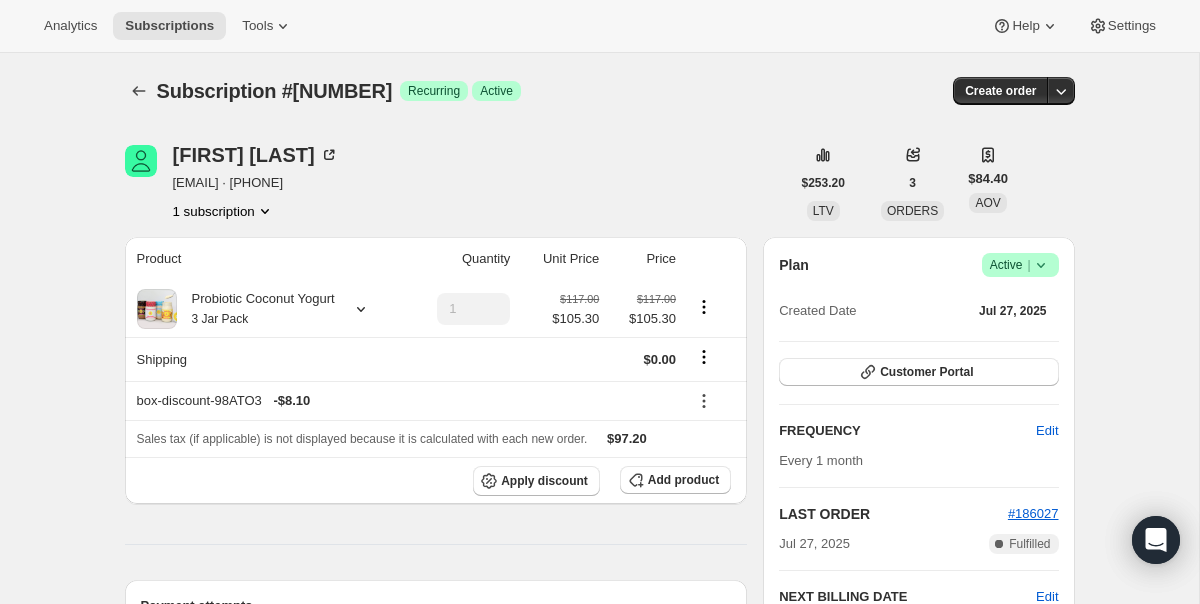 click 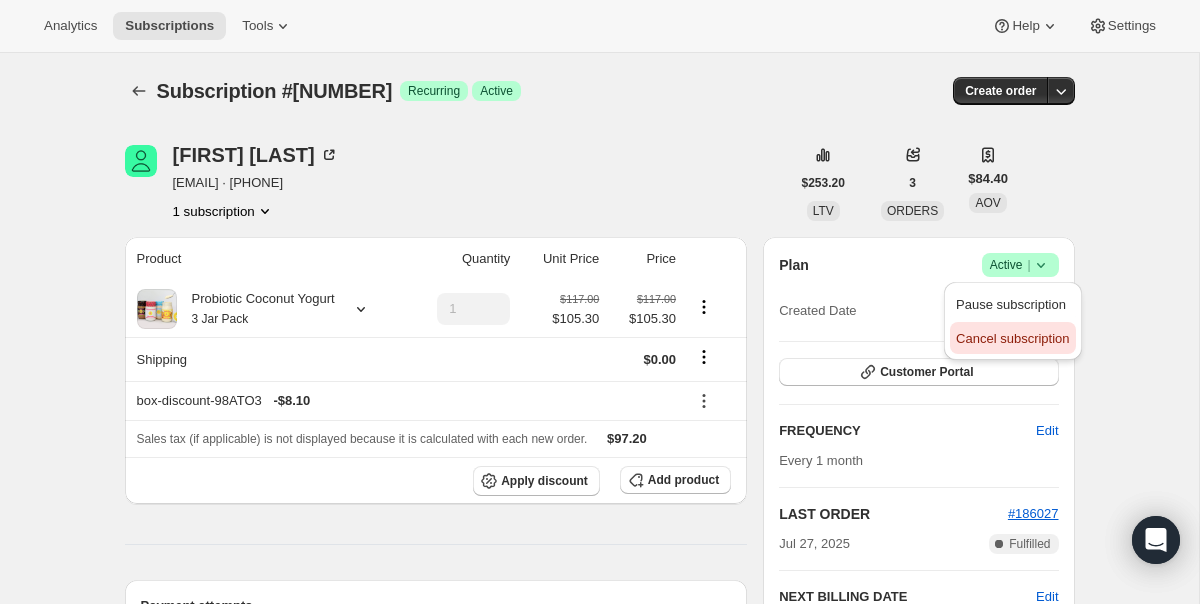 click on "Cancel subscription" at bounding box center (1012, 339) 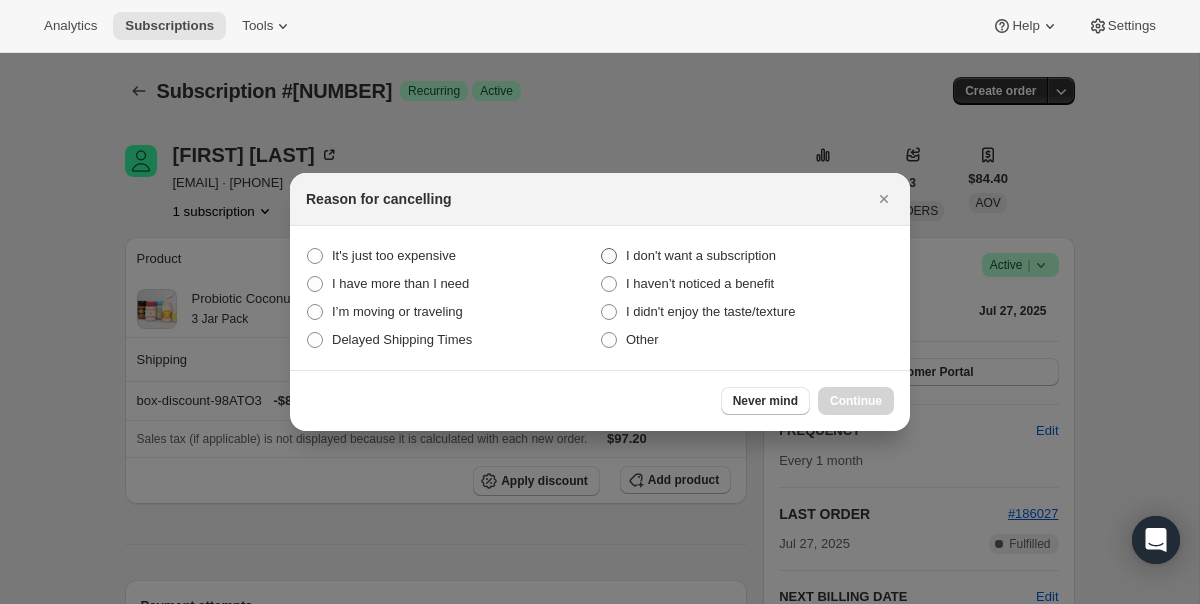 click on "I don't want a subscription" at bounding box center [701, 255] 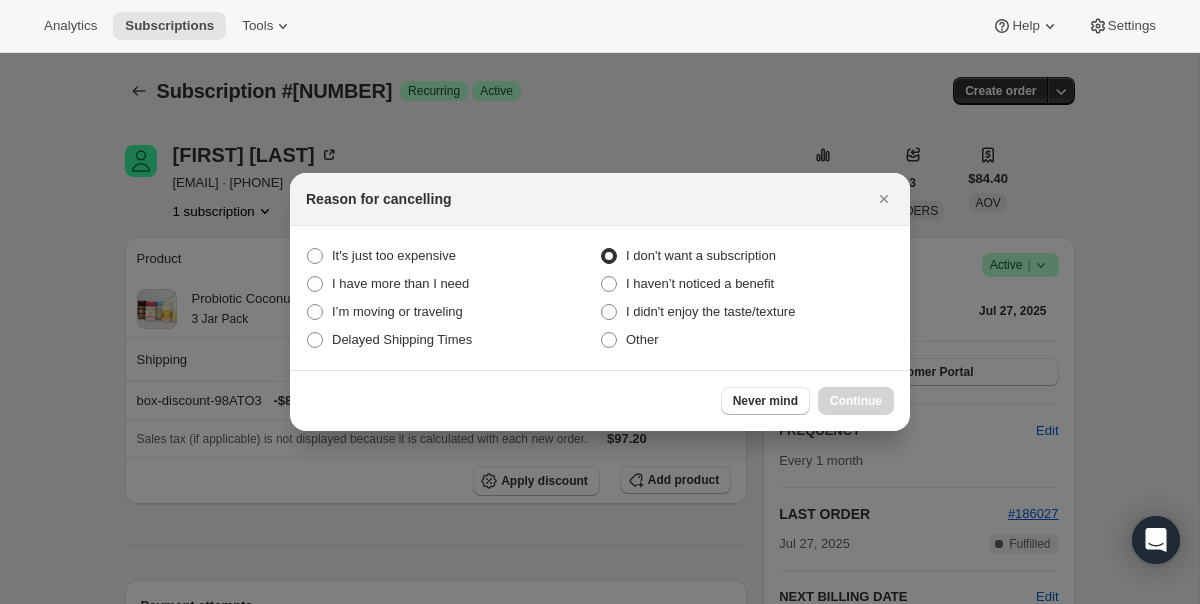 radio on "true" 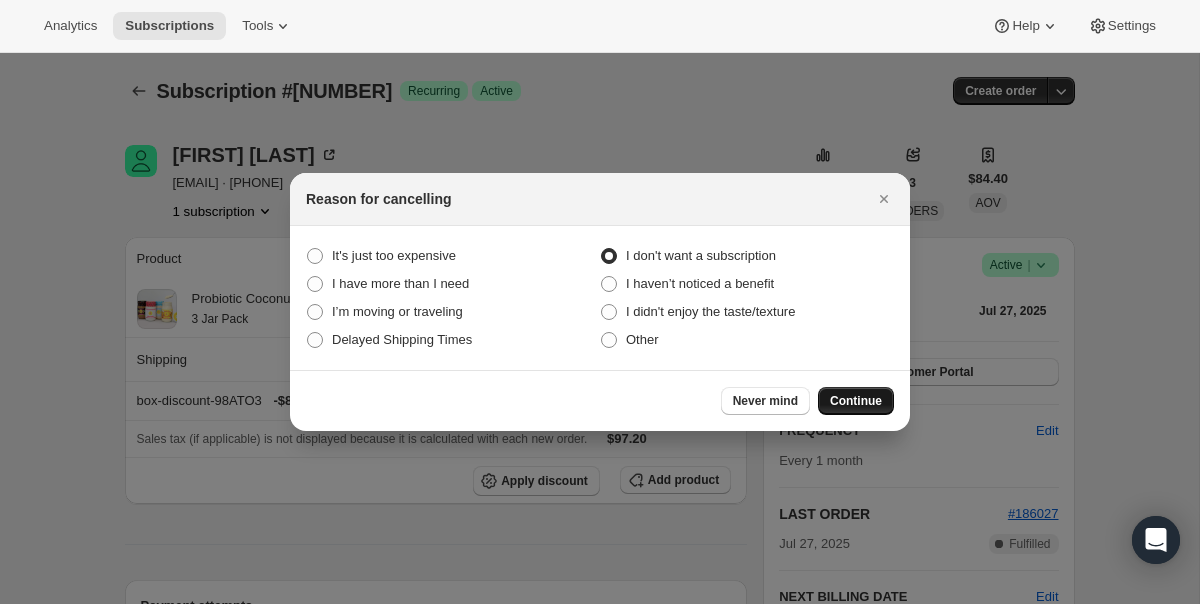click on "Continue" at bounding box center (856, 401) 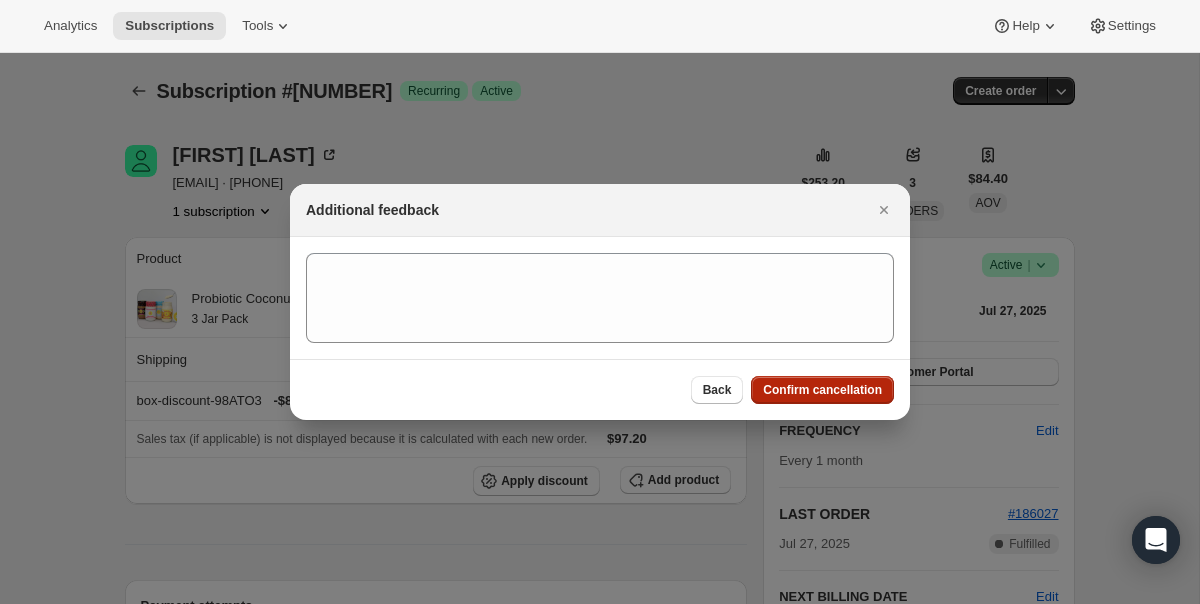 click on "Confirm cancellation" at bounding box center [822, 390] 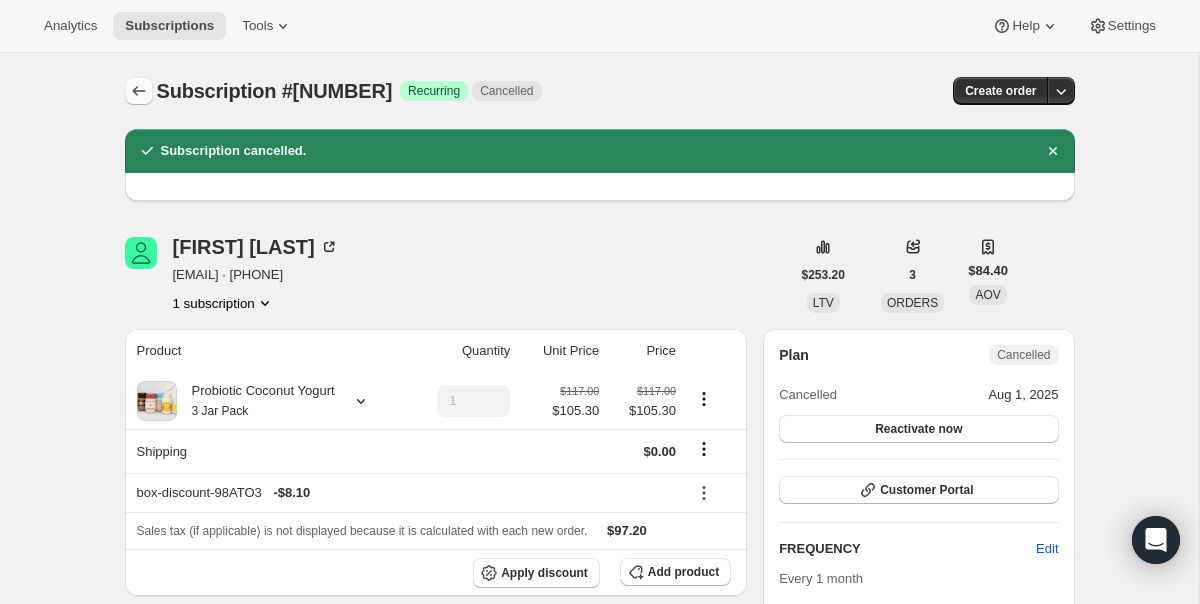 click 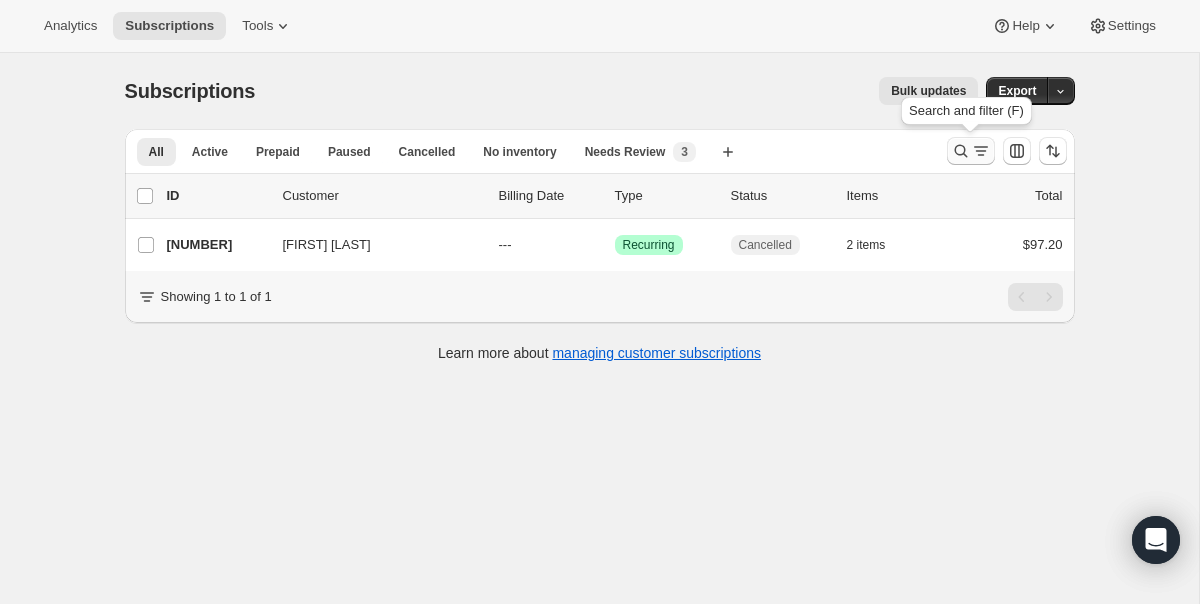 click 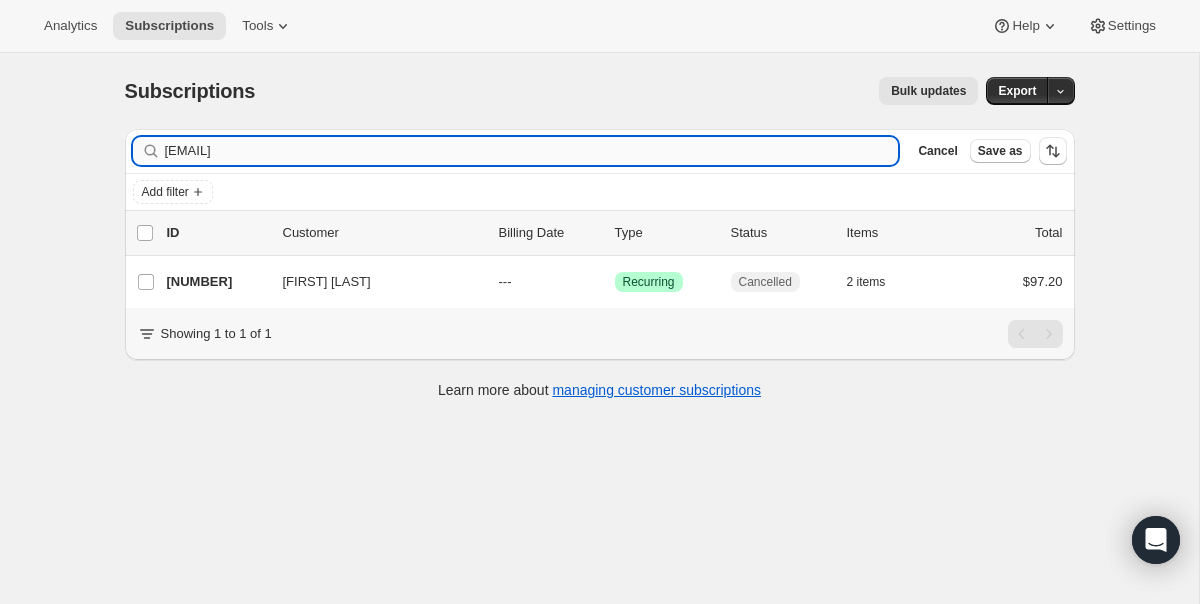 click on "[EMAIL]" at bounding box center (532, 151) 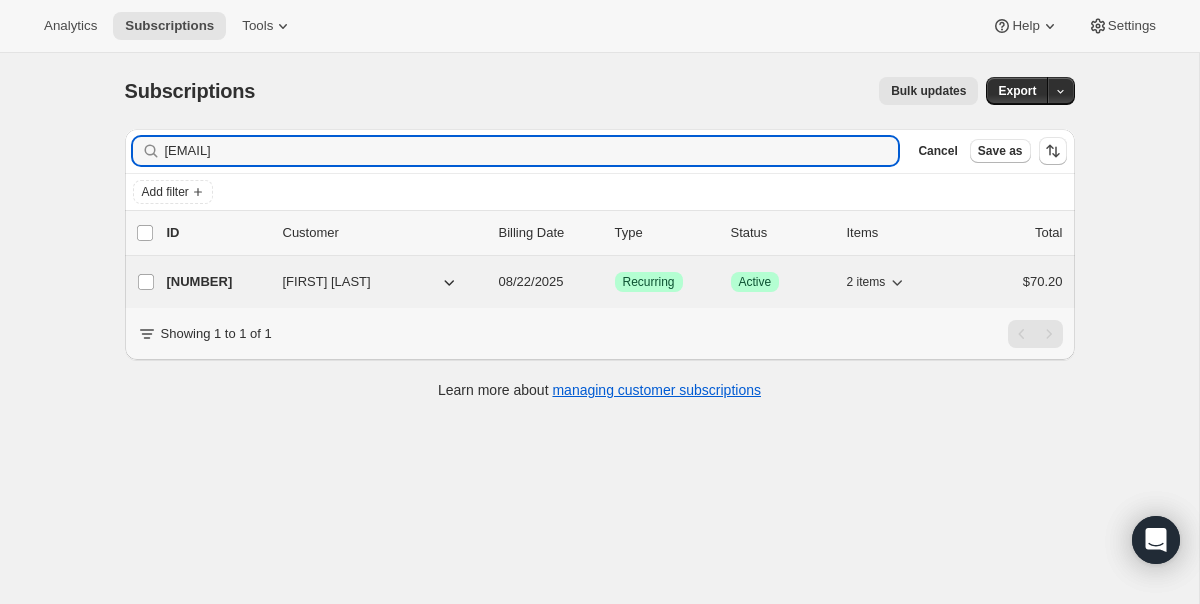 type on "[EMAIL]" 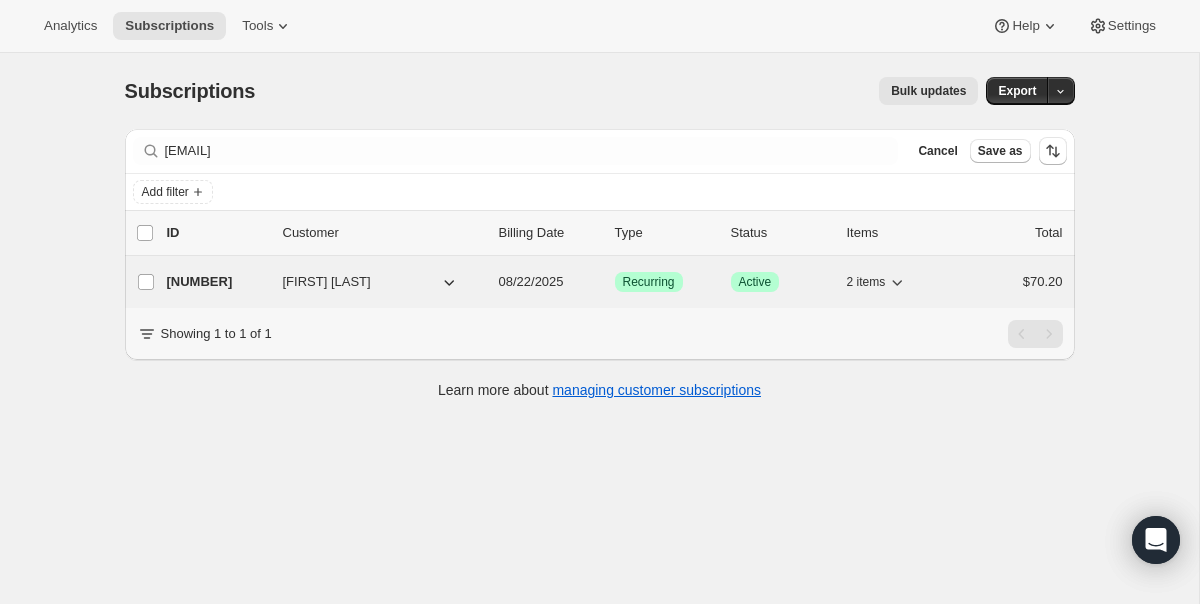 click on "[NUMBER] [FIRST] [LAST] [DATE] Success Recurring Success Active 2 items [PRICE]" at bounding box center (615, 282) 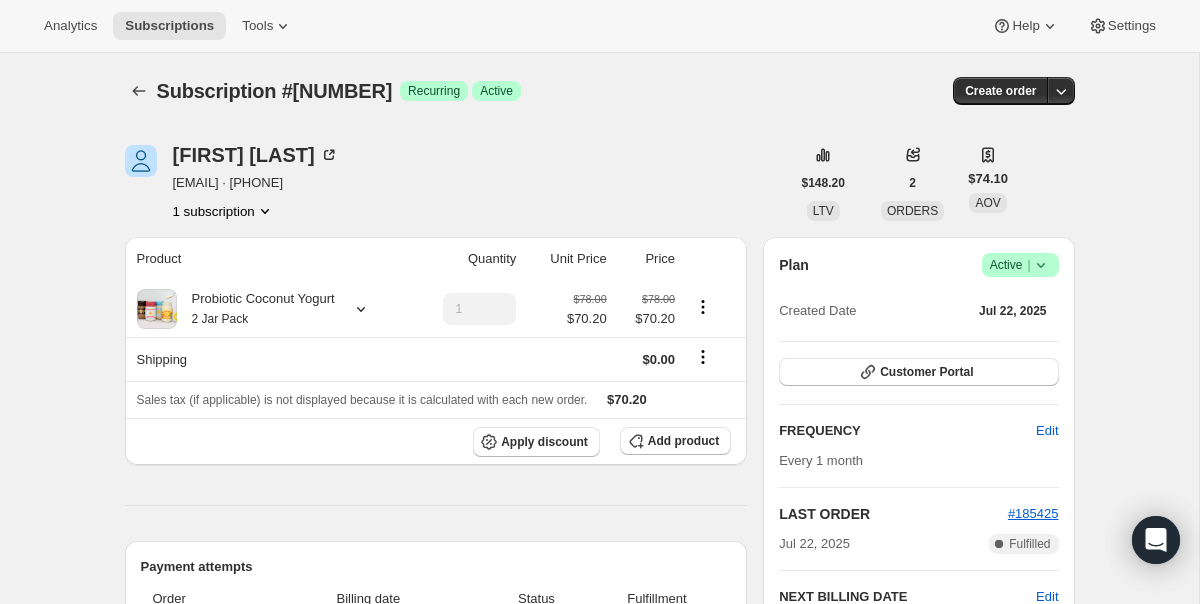 click 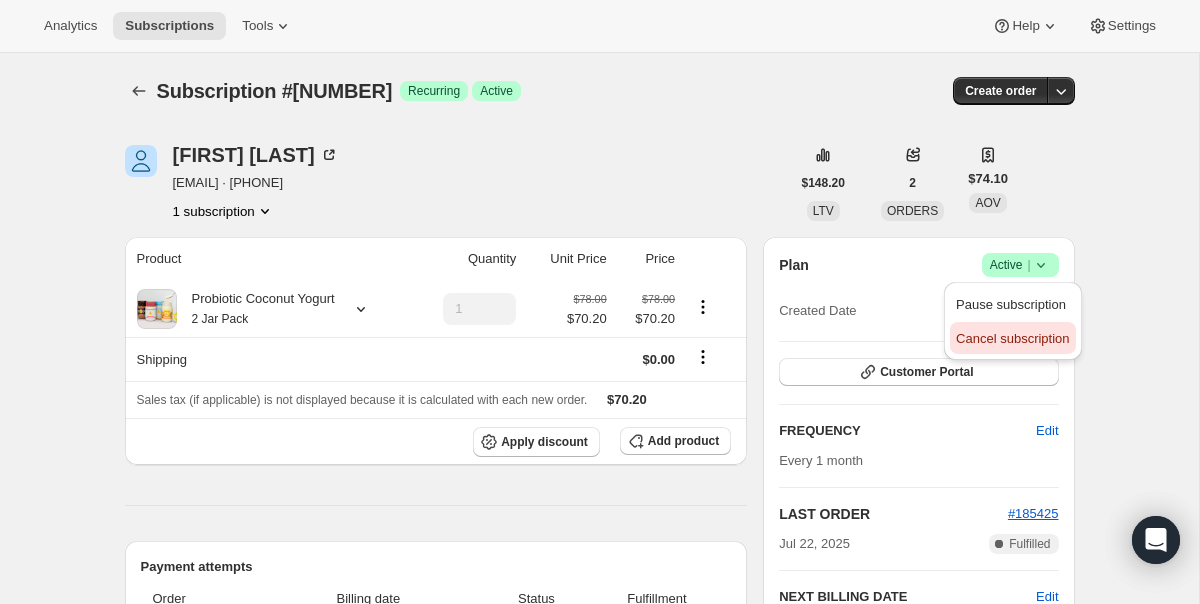 click on "Cancel subscription" at bounding box center (1012, 339) 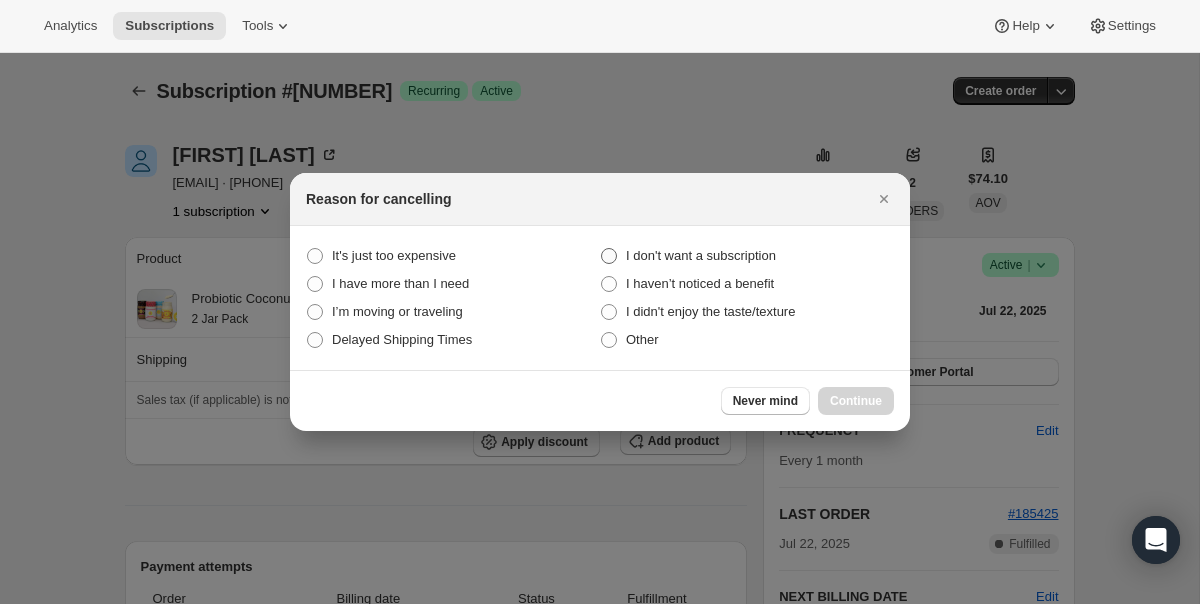 click on "I don't want a subscription" at bounding box center [701, 255] 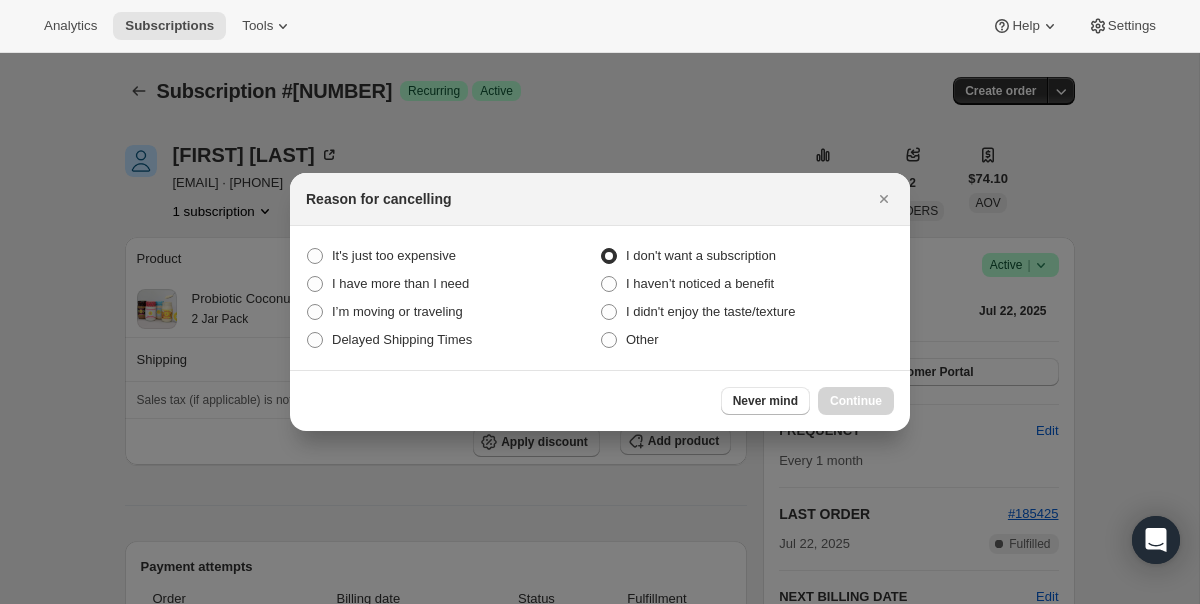 radio on "true" 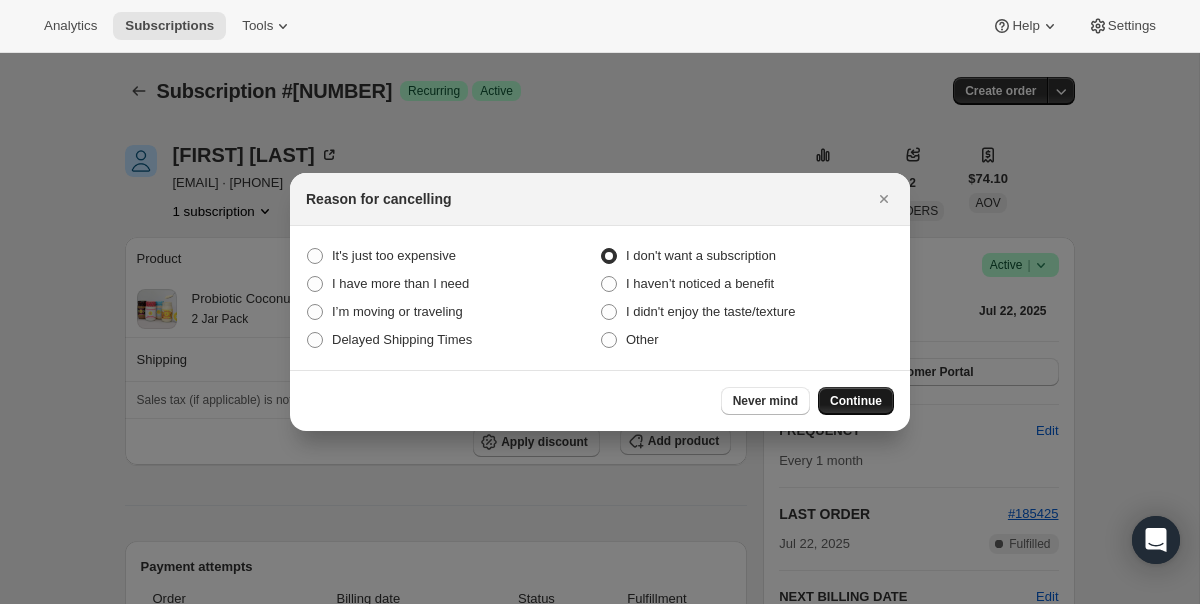 click on "Continue" at bounding box center [856, 401] 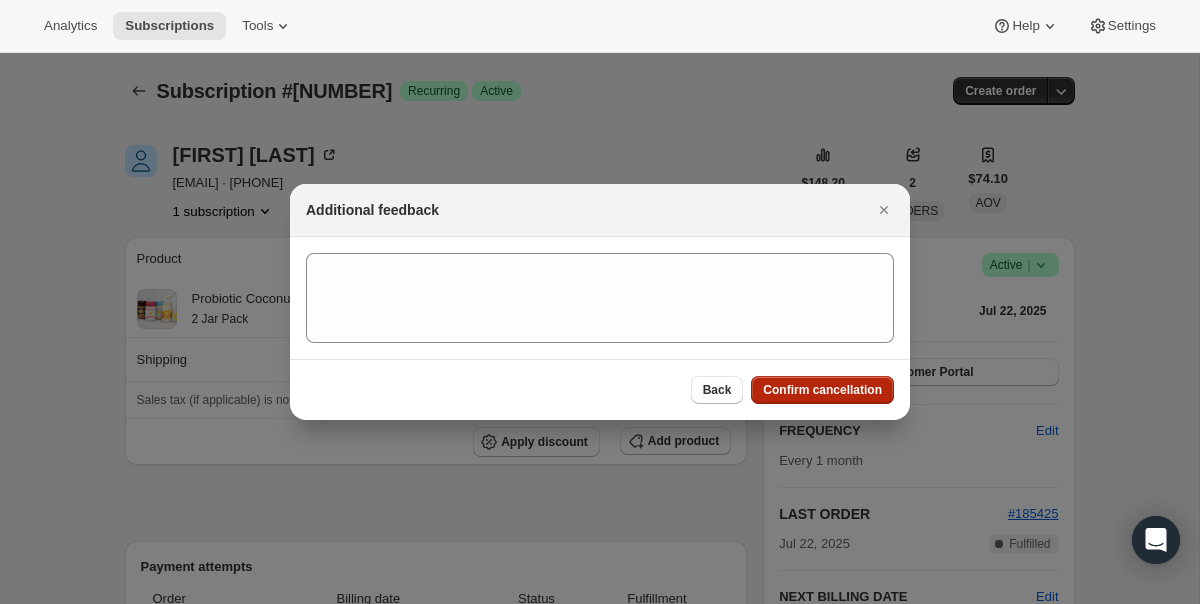 click on "Confirm cancellation" at bounding box center (822, 390) 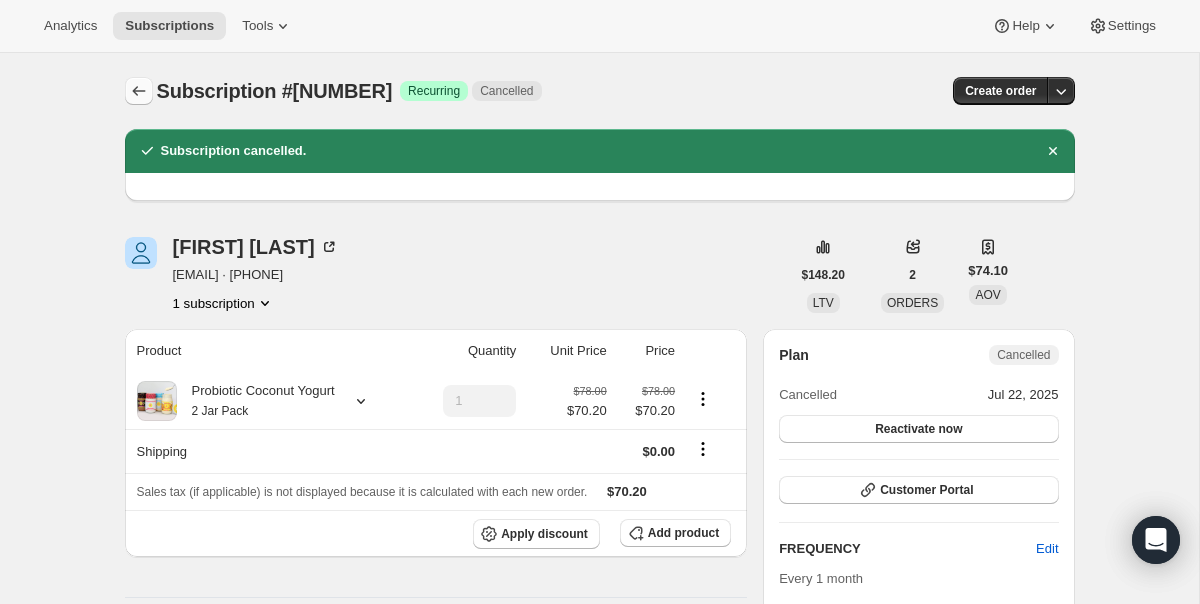 click 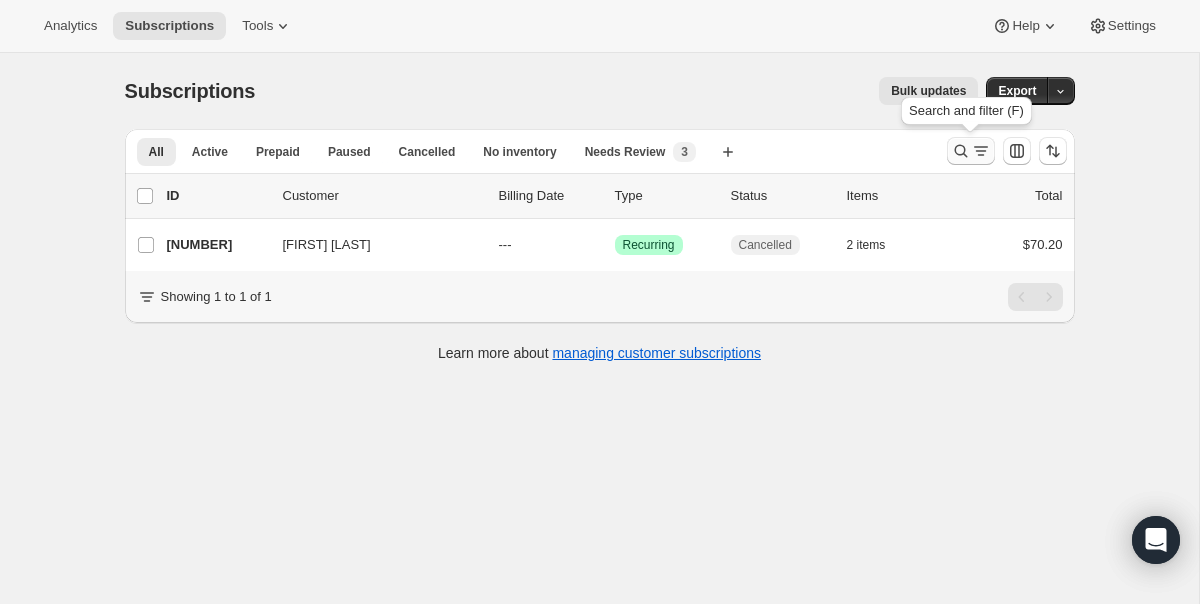 click 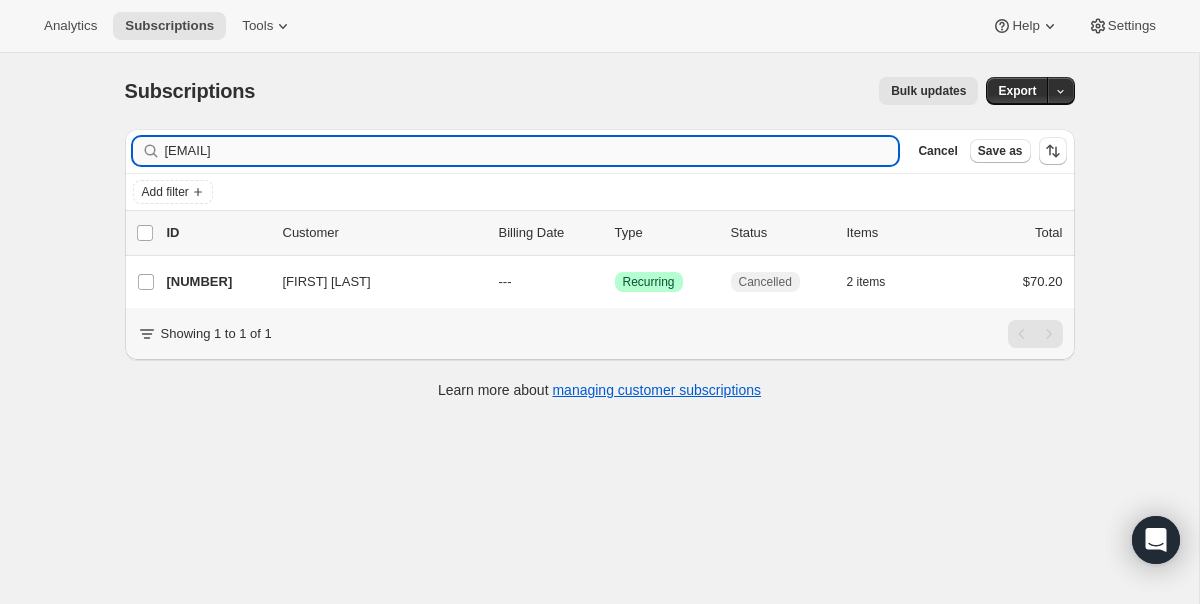 click on "[EMAIL]" at bounding box center (532, 151) 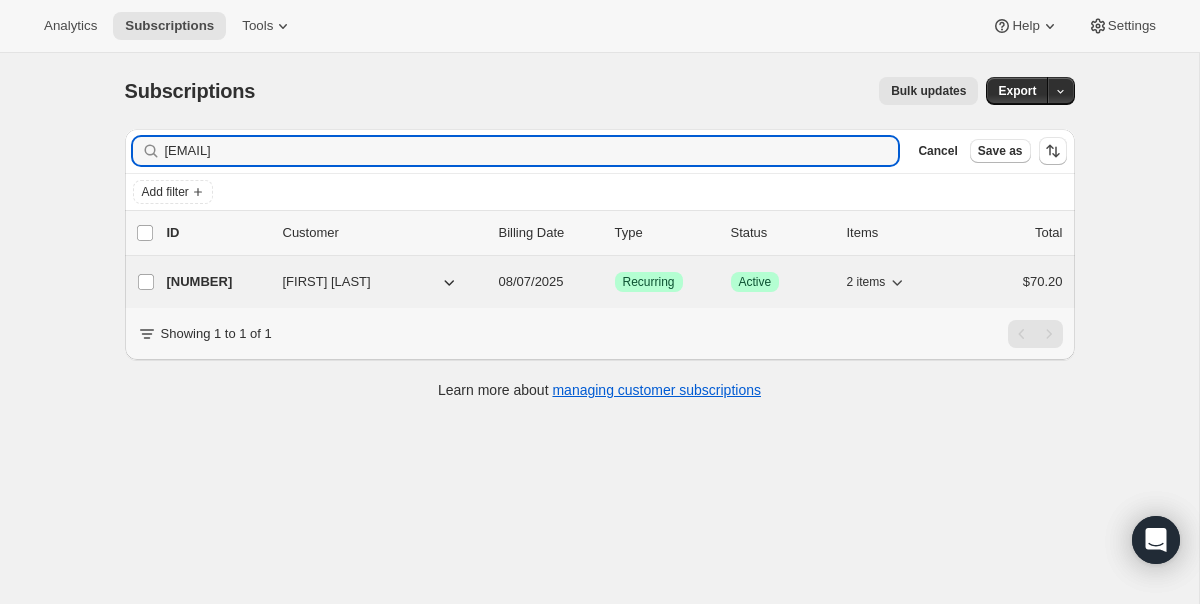type on "[EMAIL]" 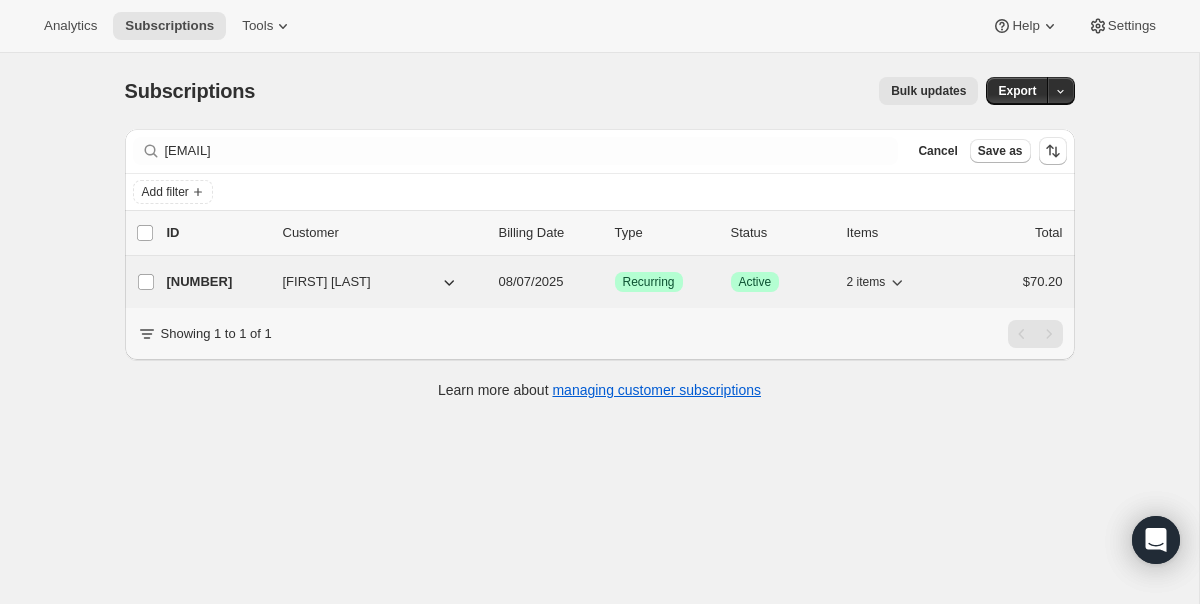 click on "[NUMBER] [FIRST] [LAST] [DATE] Success Recurring Success Active 2 items [PRICE]" at bounding box center (615, 282) 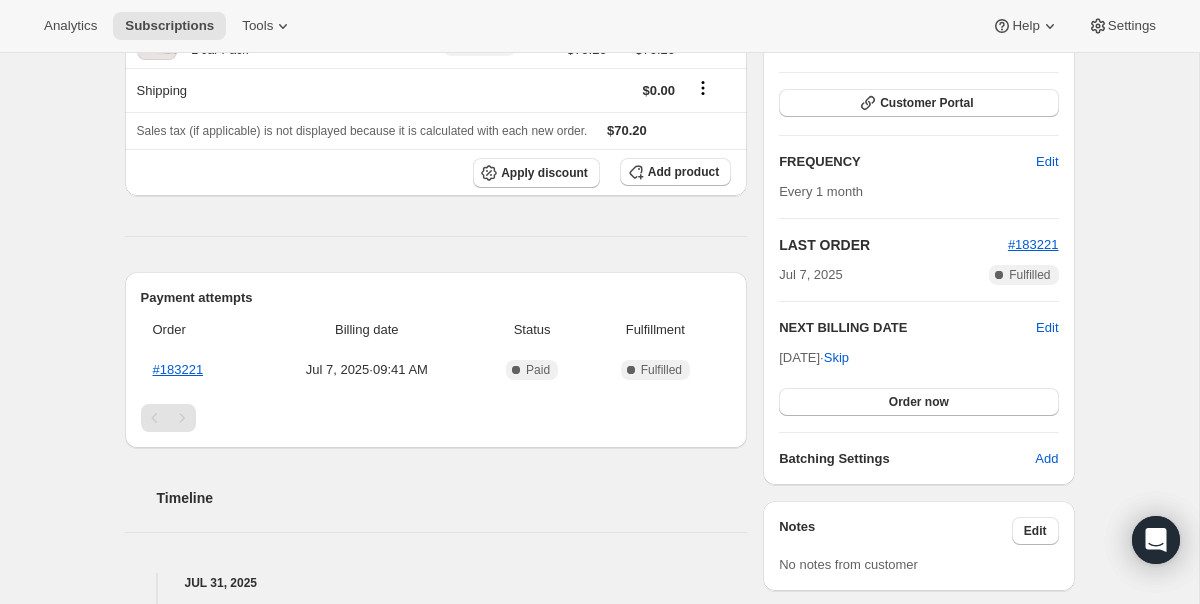 scroll, scrollTop: 314, scrollLeft: 0, axis: vertical 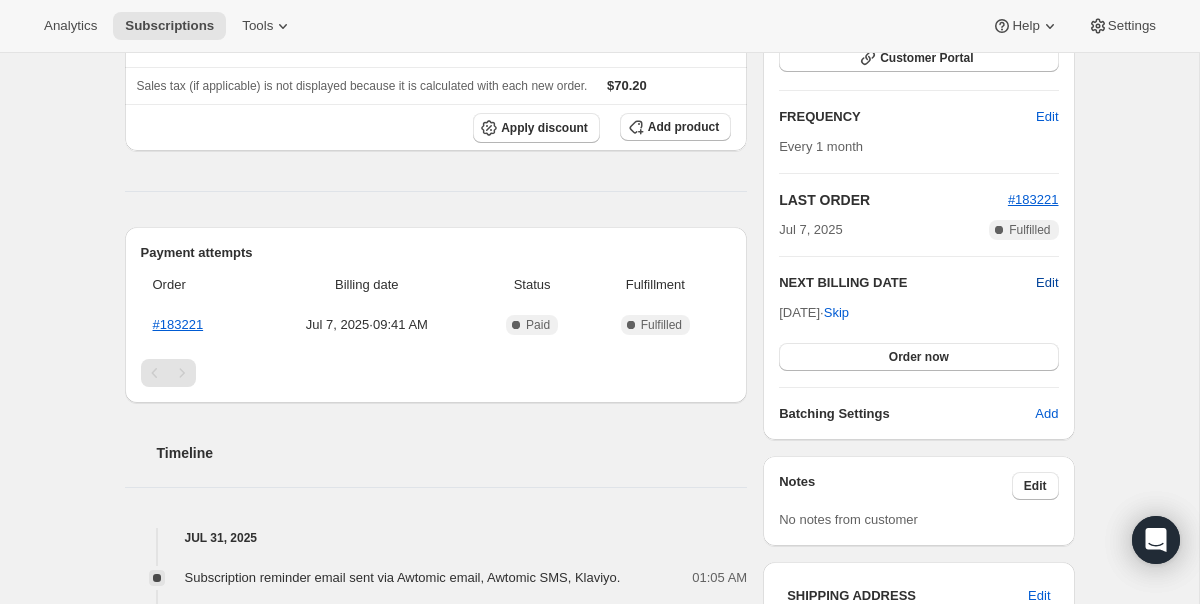 click on "Edit" at bounding box center [1047, 283] 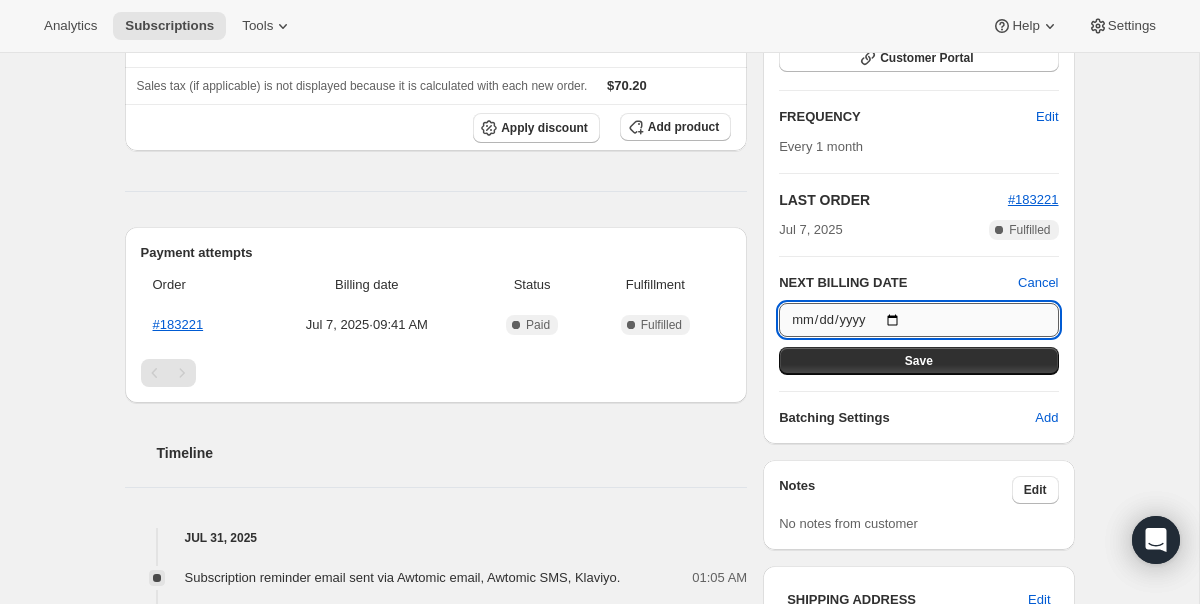 click on "[DATE]" at bounding box center [918, 320] 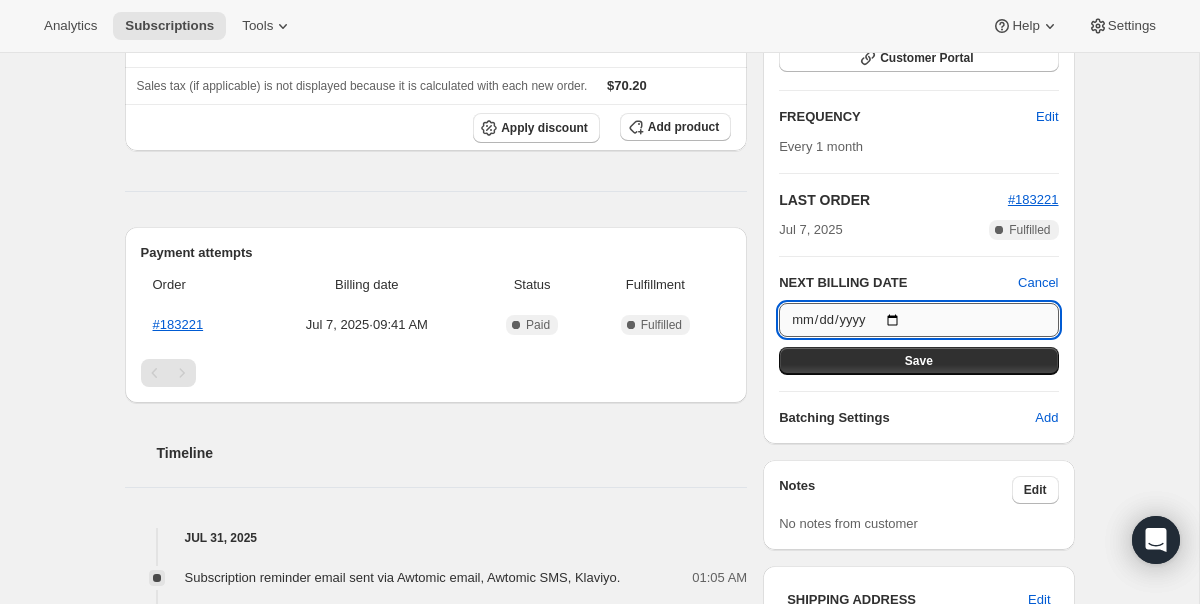 type on "[DATE]" 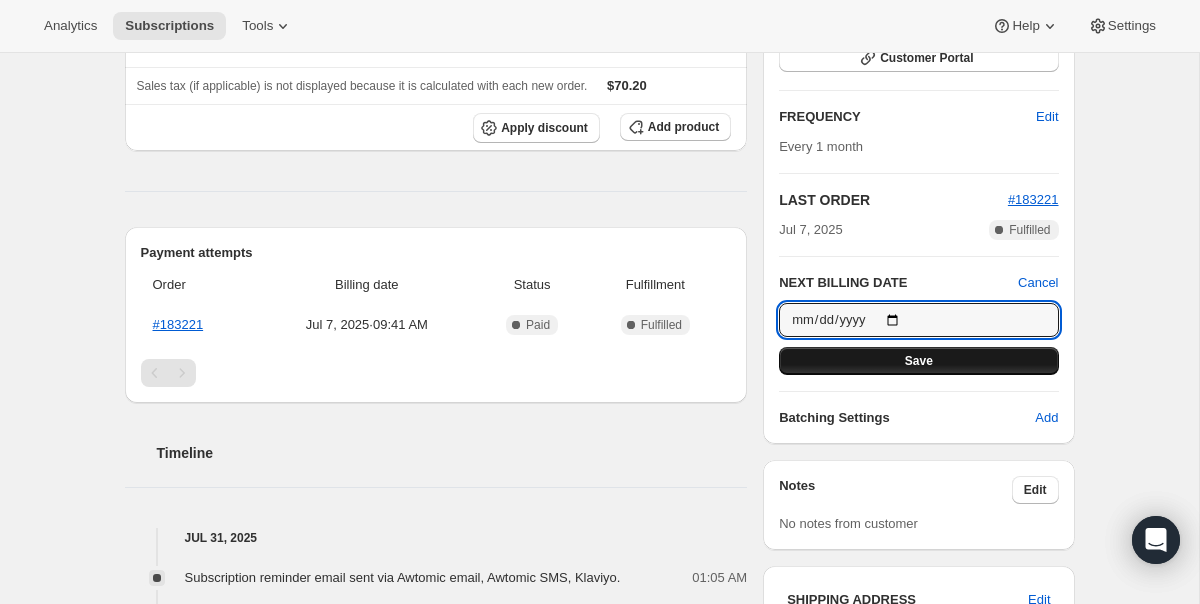 click on "Save" at bounding box center (918, 361) 